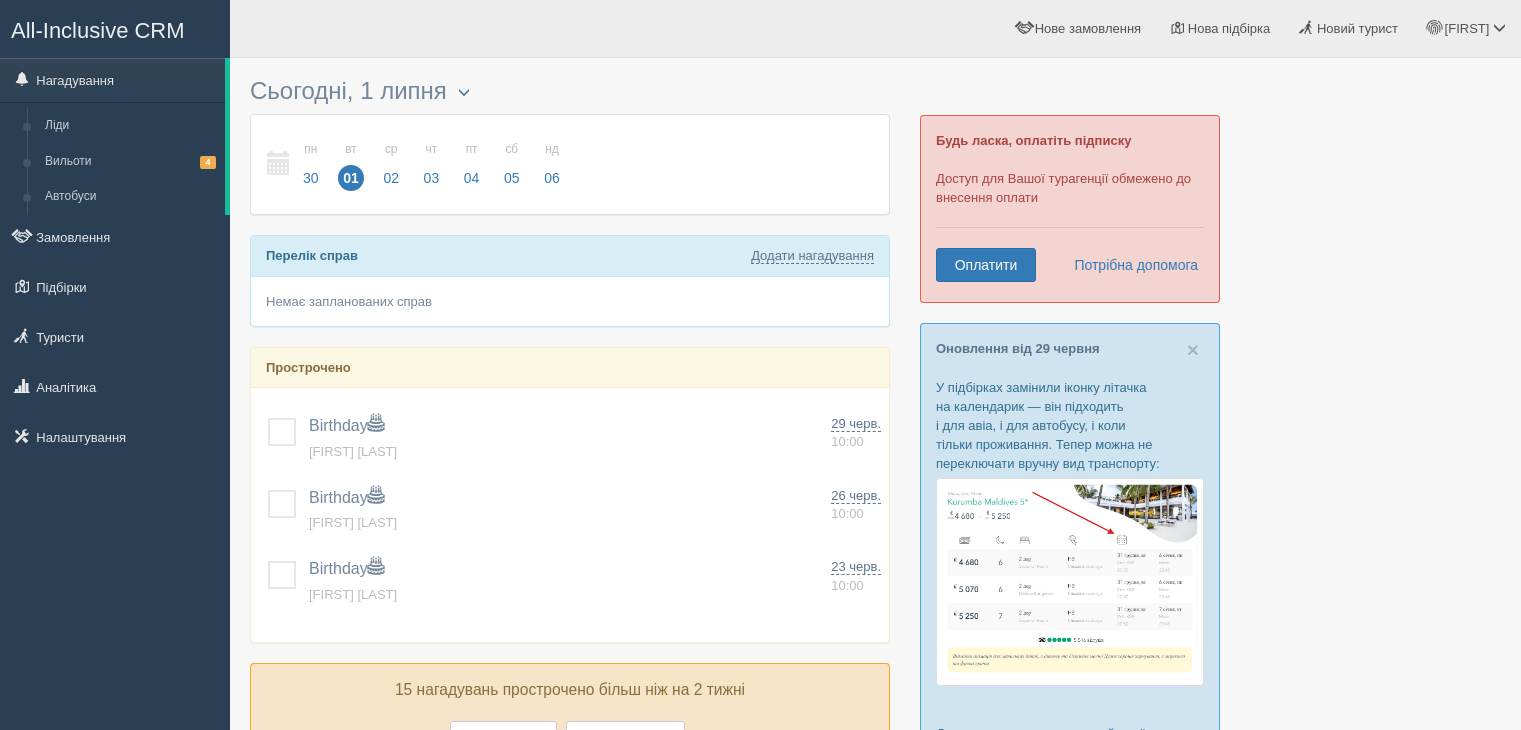 scroll, scrollTop: 0, scrollLeft: 0, axis: both 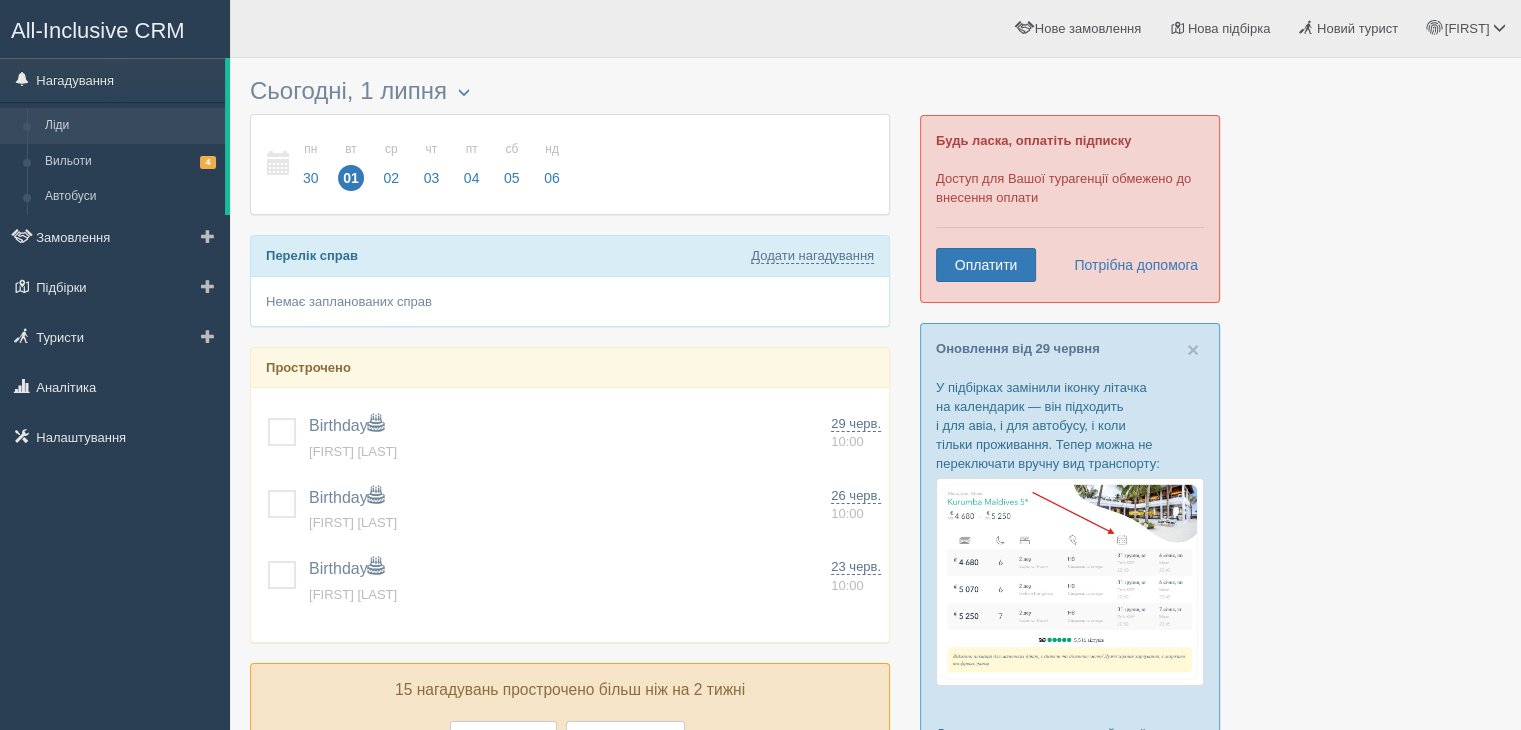 click on "Ліди" at bounding box center [130, 126] 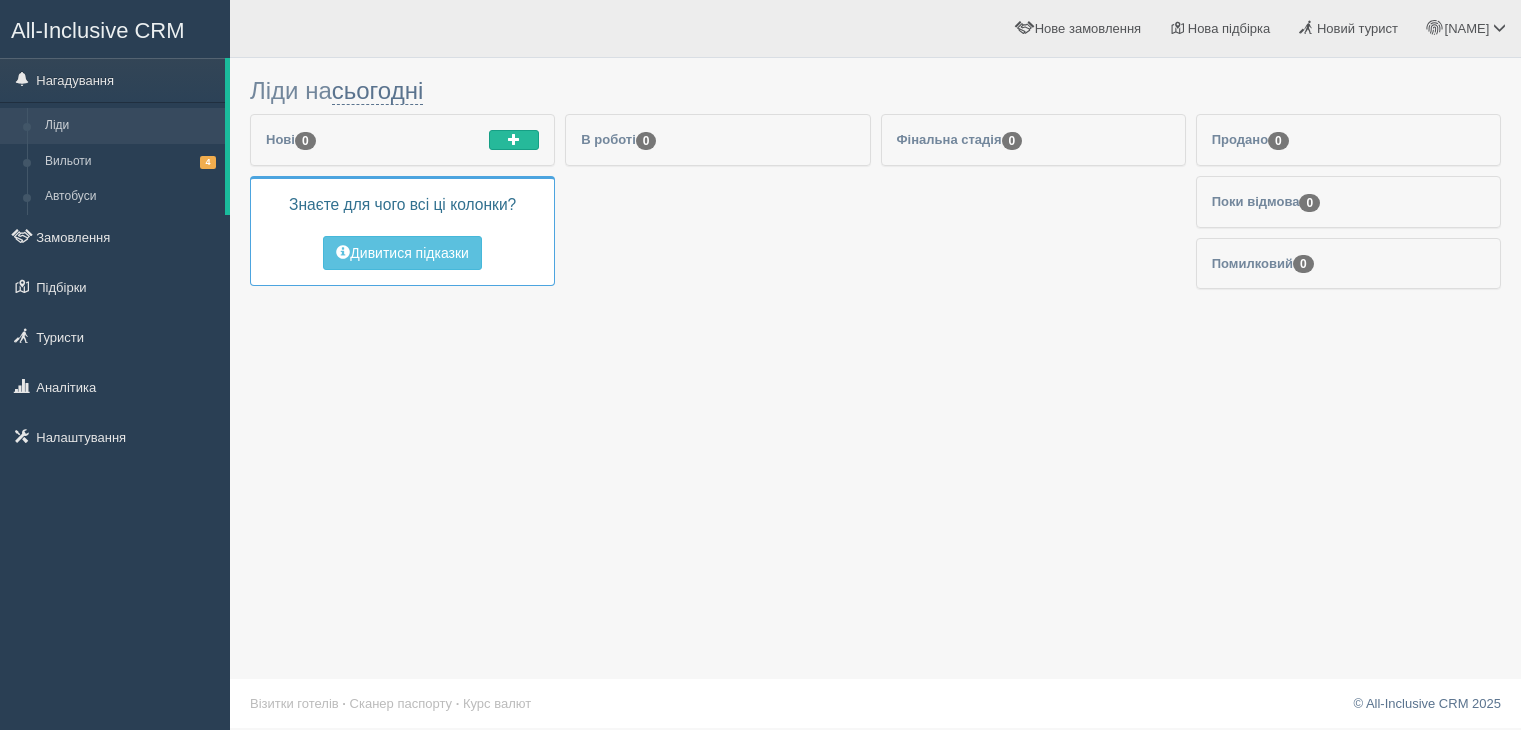 scroll, scrollTop: 0, scrollLeft: 0, axis: both 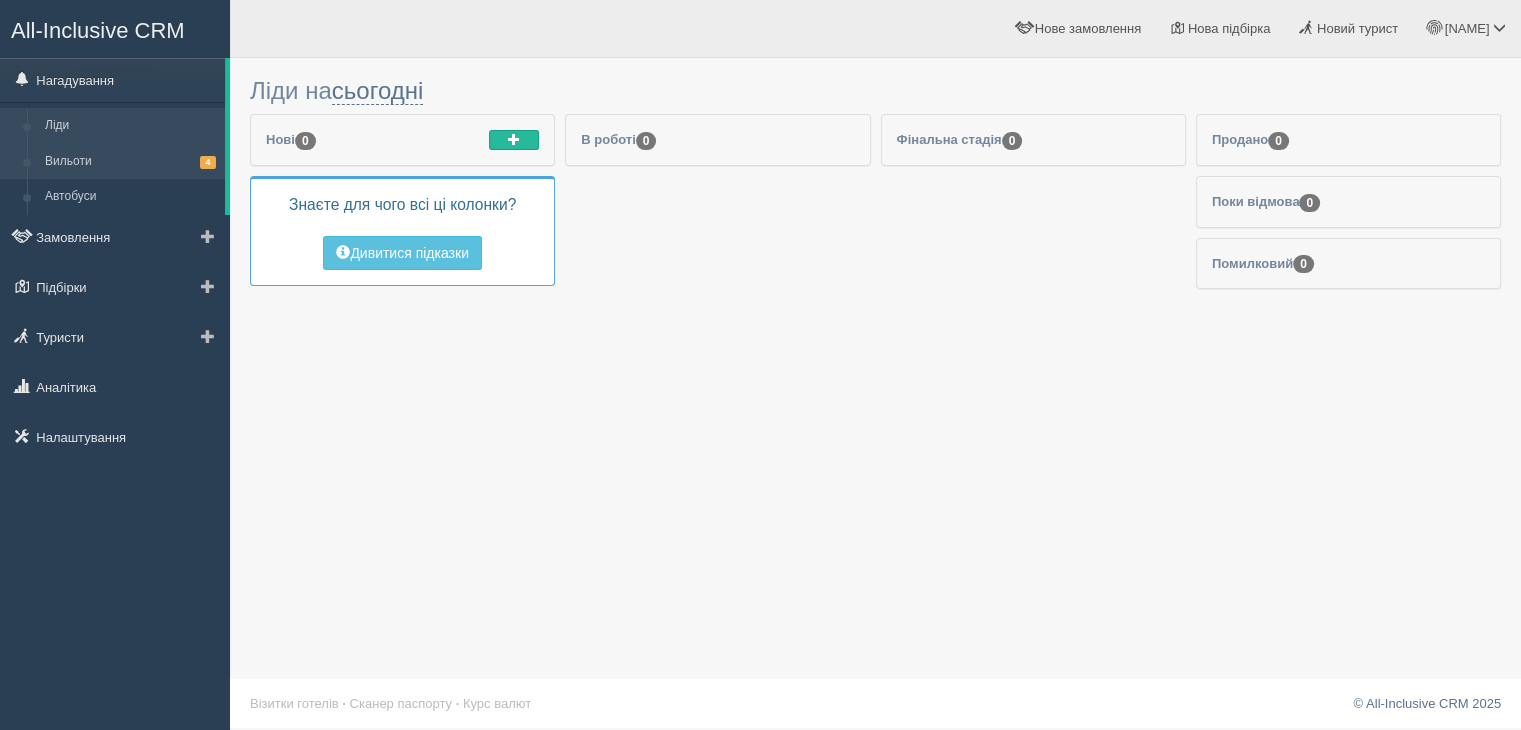 click on "Вильоти 4" at bounding box center [130, 162] 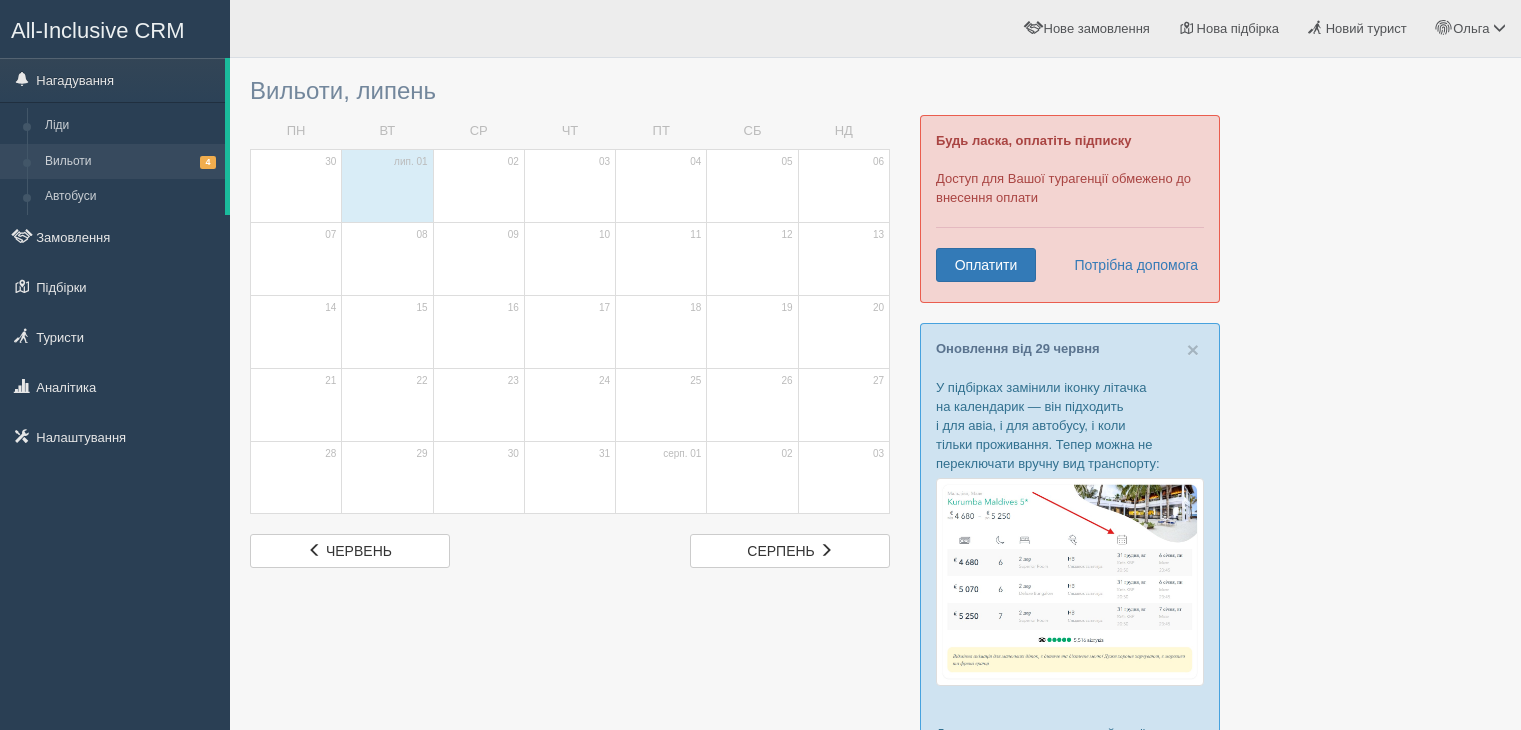 scroll, scrollTop: 0, scrollLeft: 0, axis: both 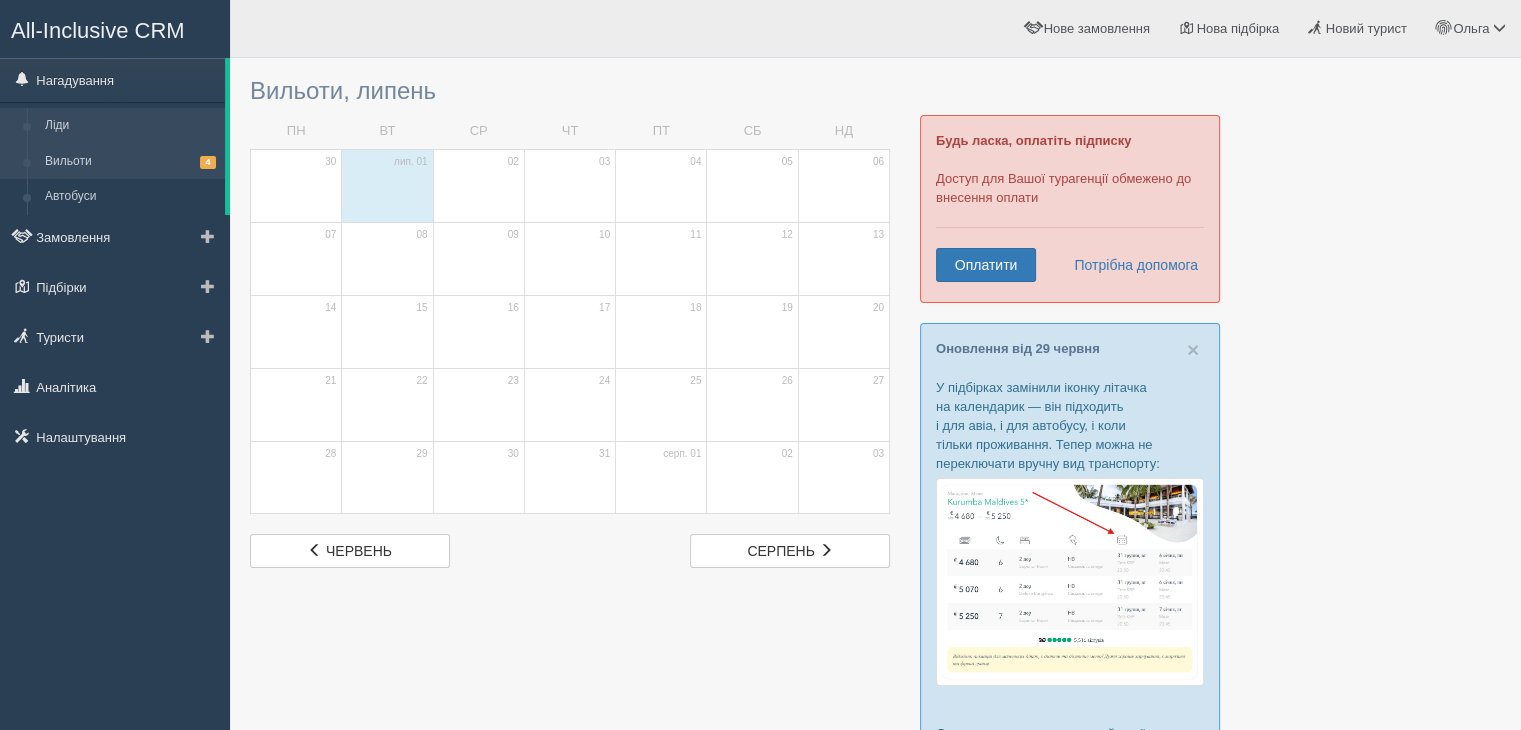 click on "Ліди" at bounding box center [130, 126] 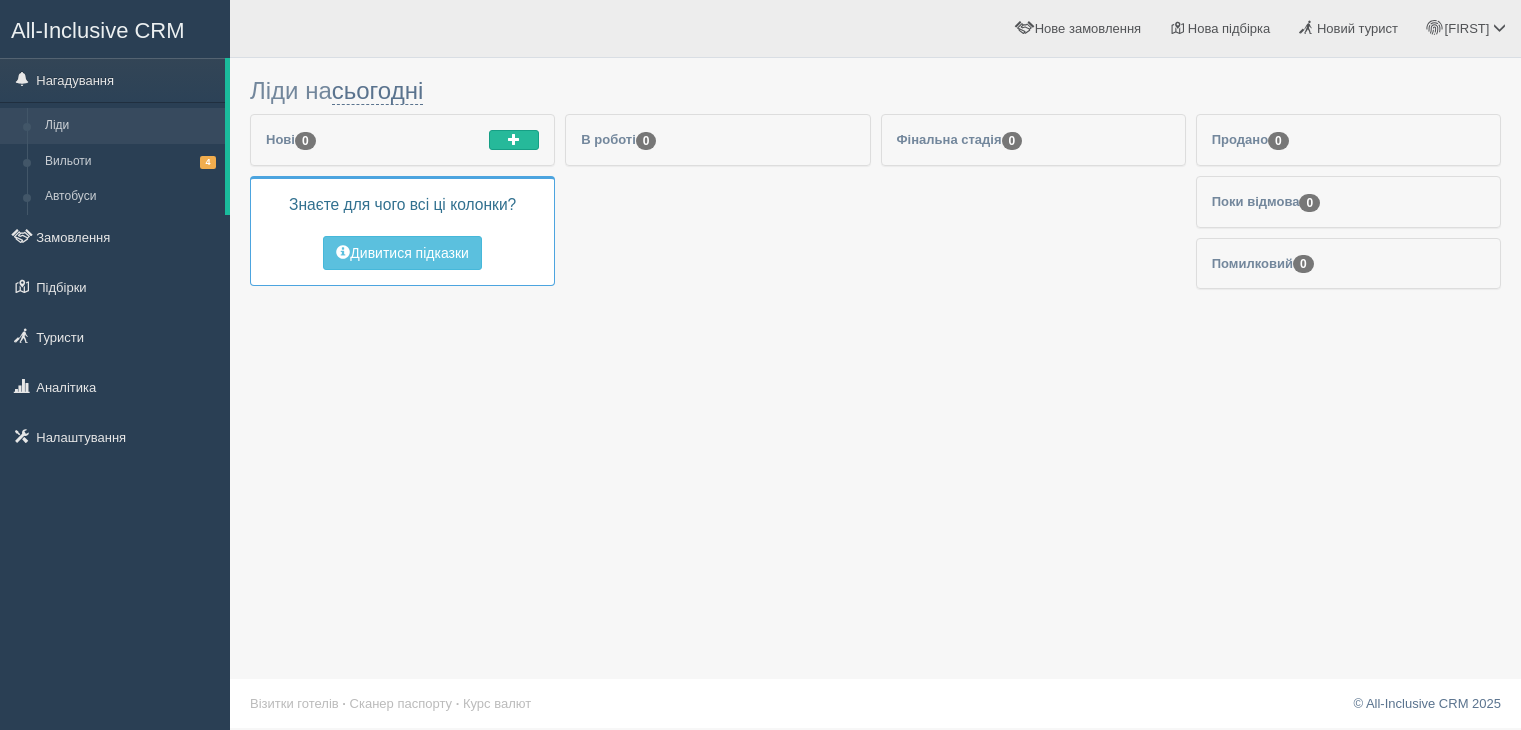 scroll, scrollTop: 0, scrollLeft: 0, axis: both 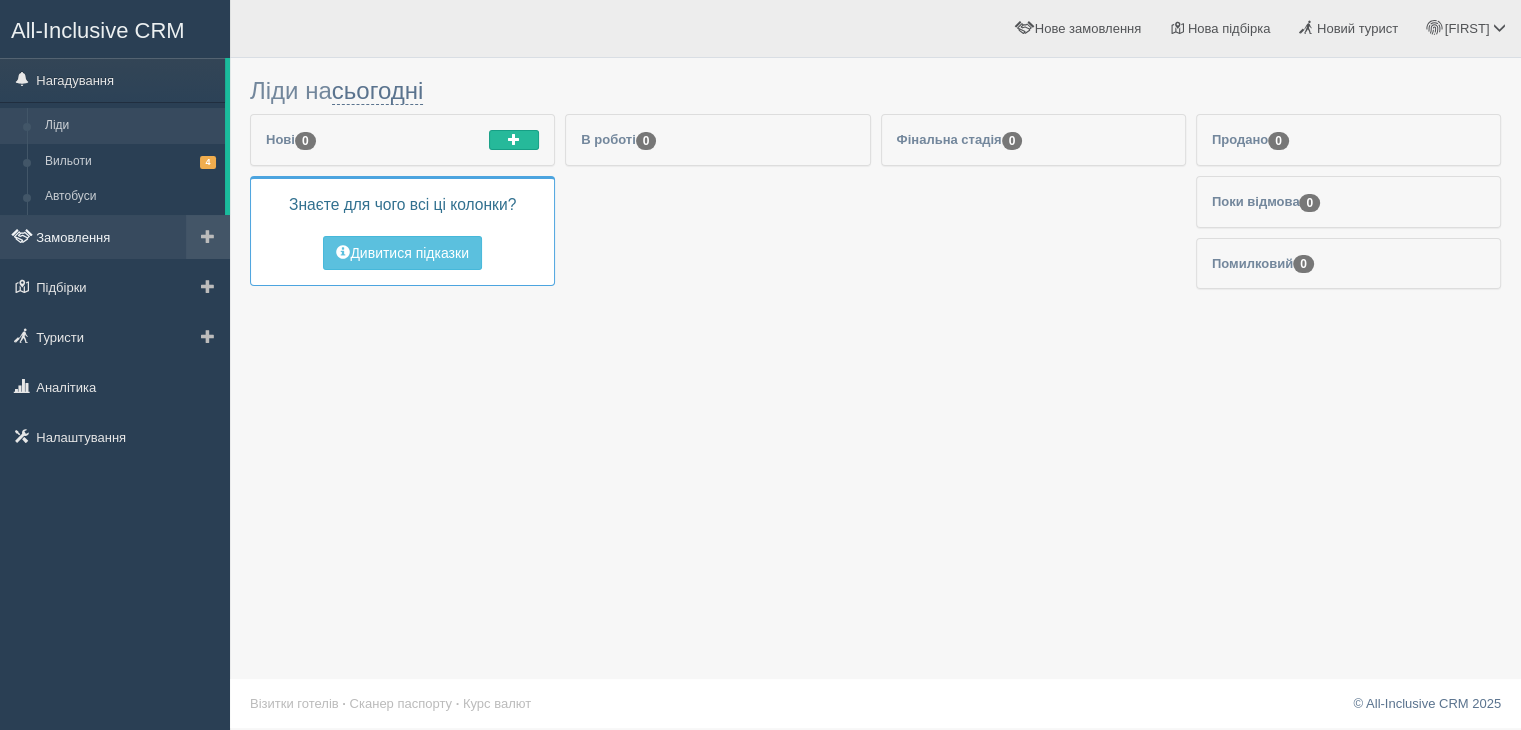 click on "Замовлення" at bounding box center [115, 237] 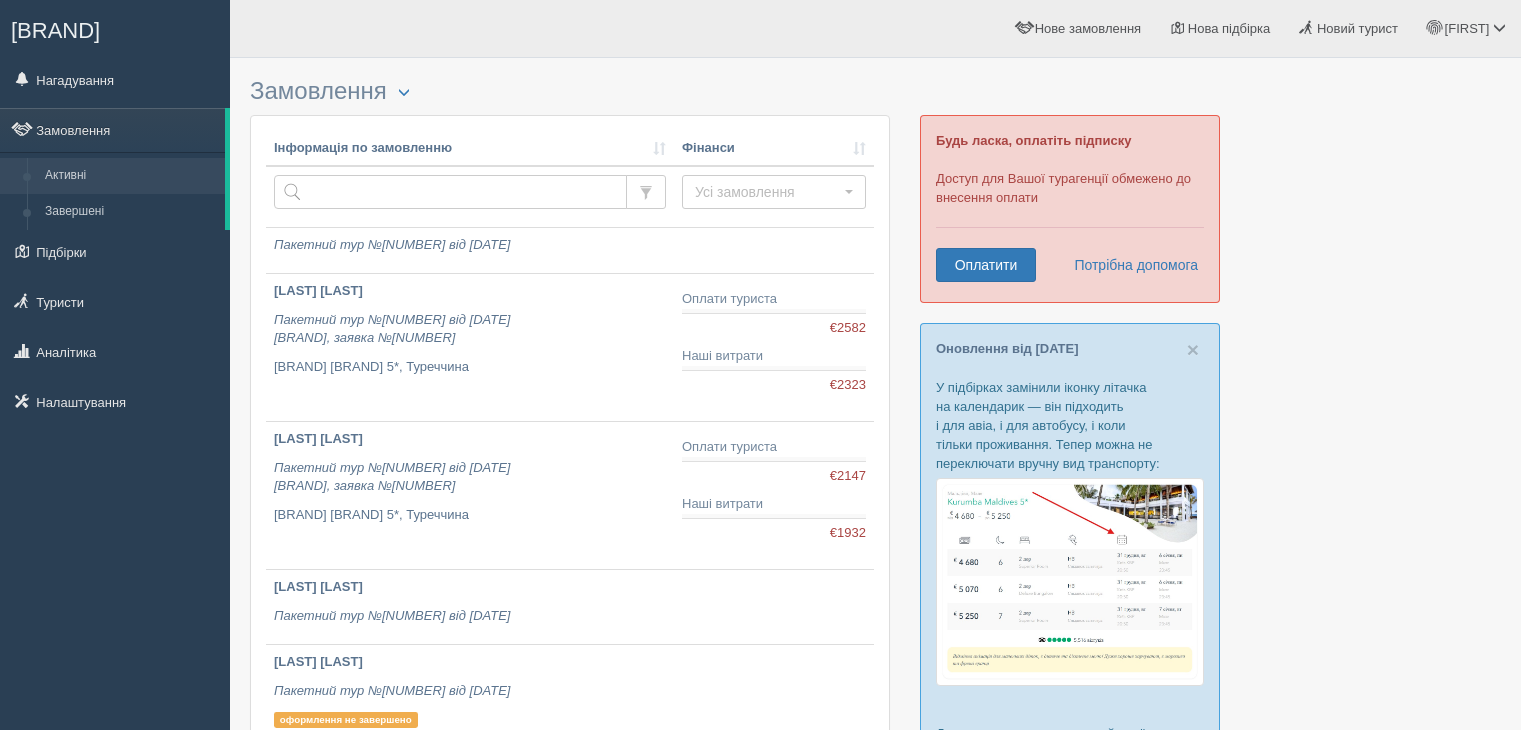 scroll, scrollTop: 0, scrollLeft: 0, axis: both 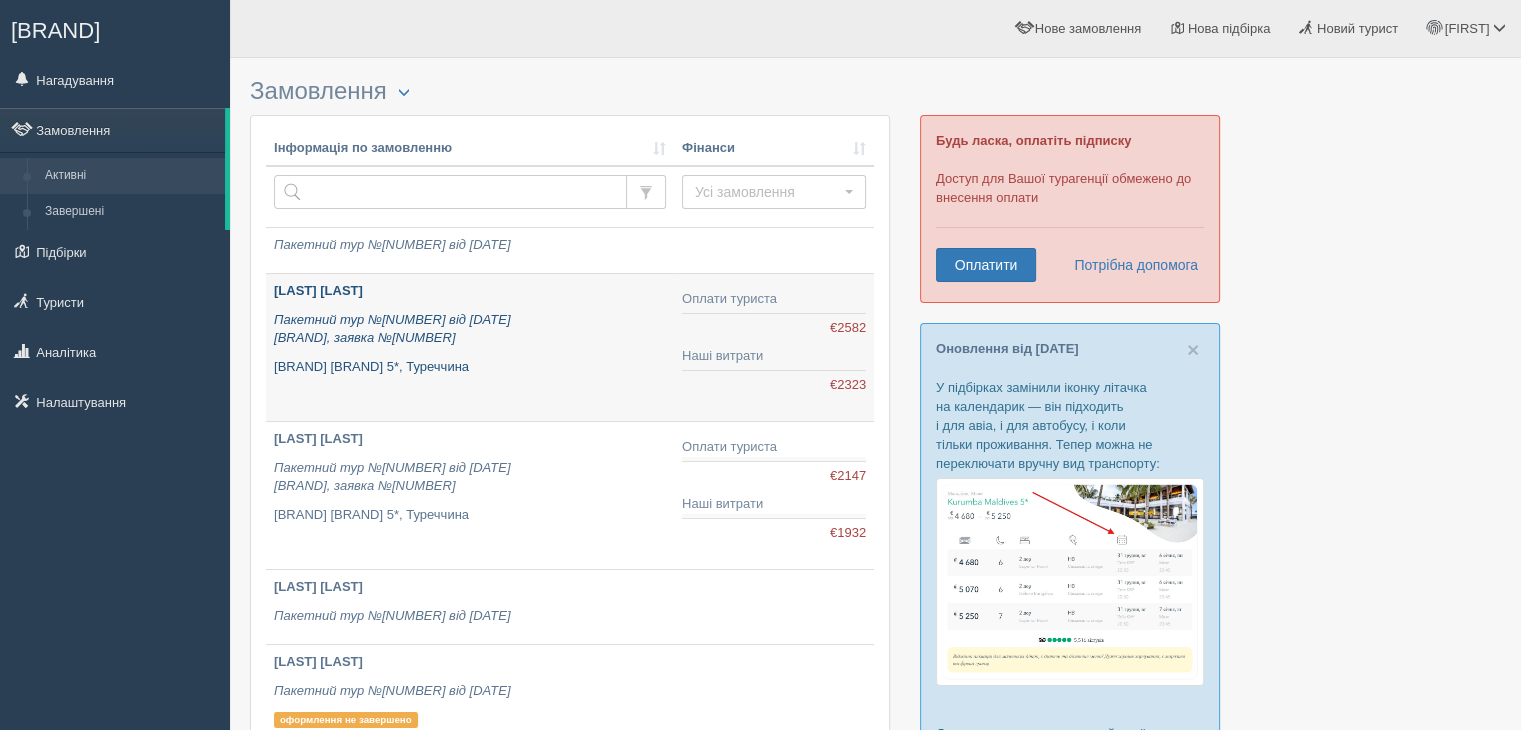 click on "Пакетний тур №101 від 17.04.2025
Join UP, заявка №3620122" at bounding box center (470, 329) 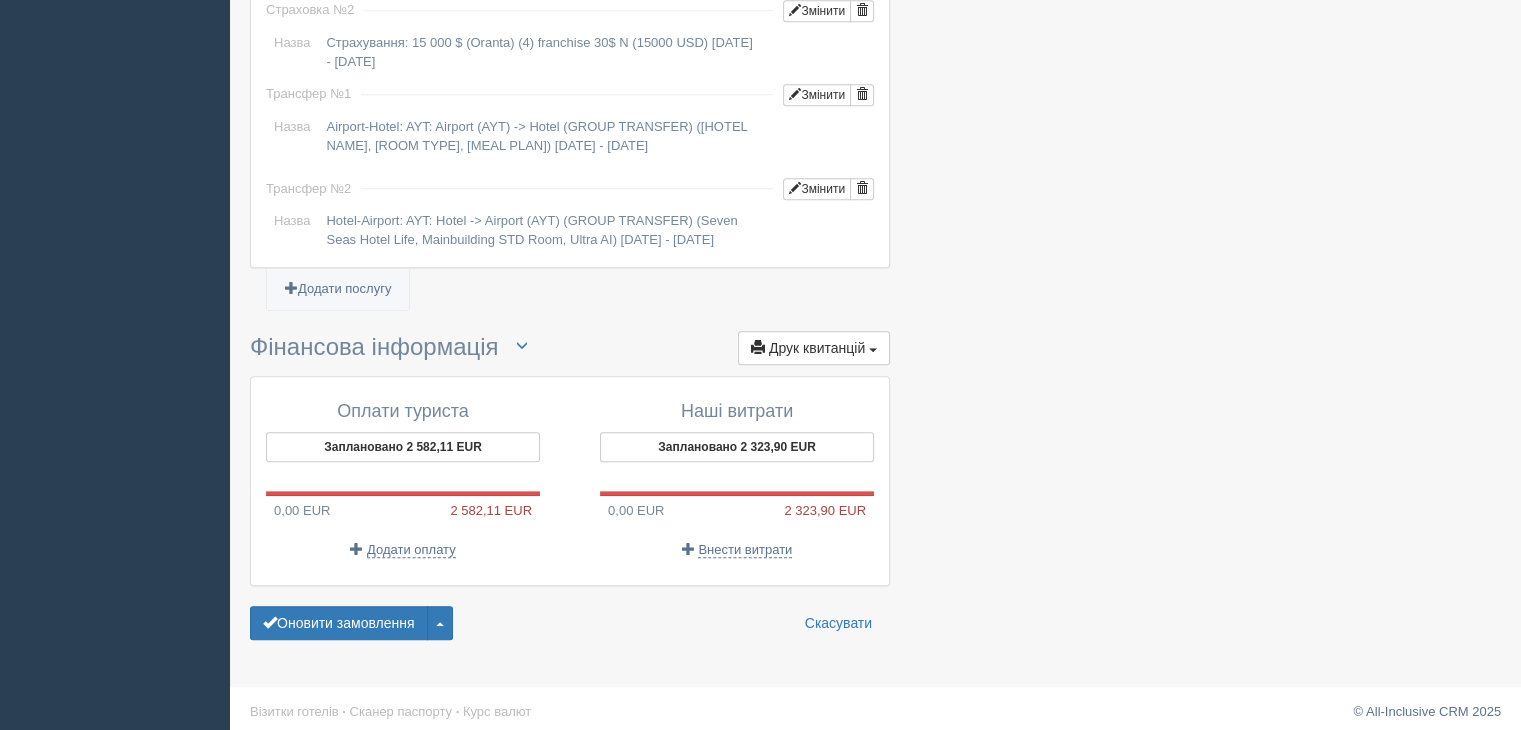 scroll, scrollTop: 1728, scrollLeft: 0, axis: vertical 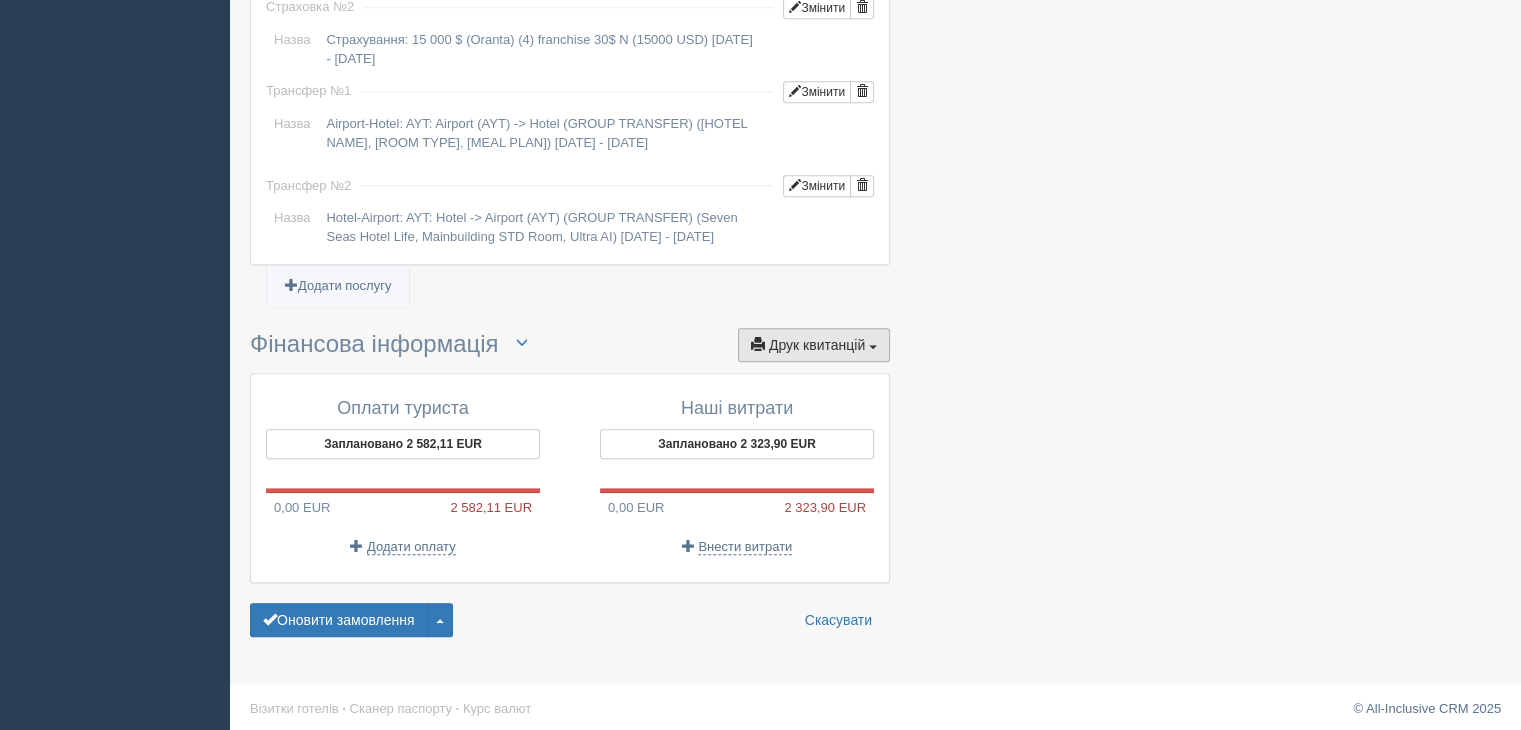 click on "Друк квитанцій" at bounding box center (817, 345) 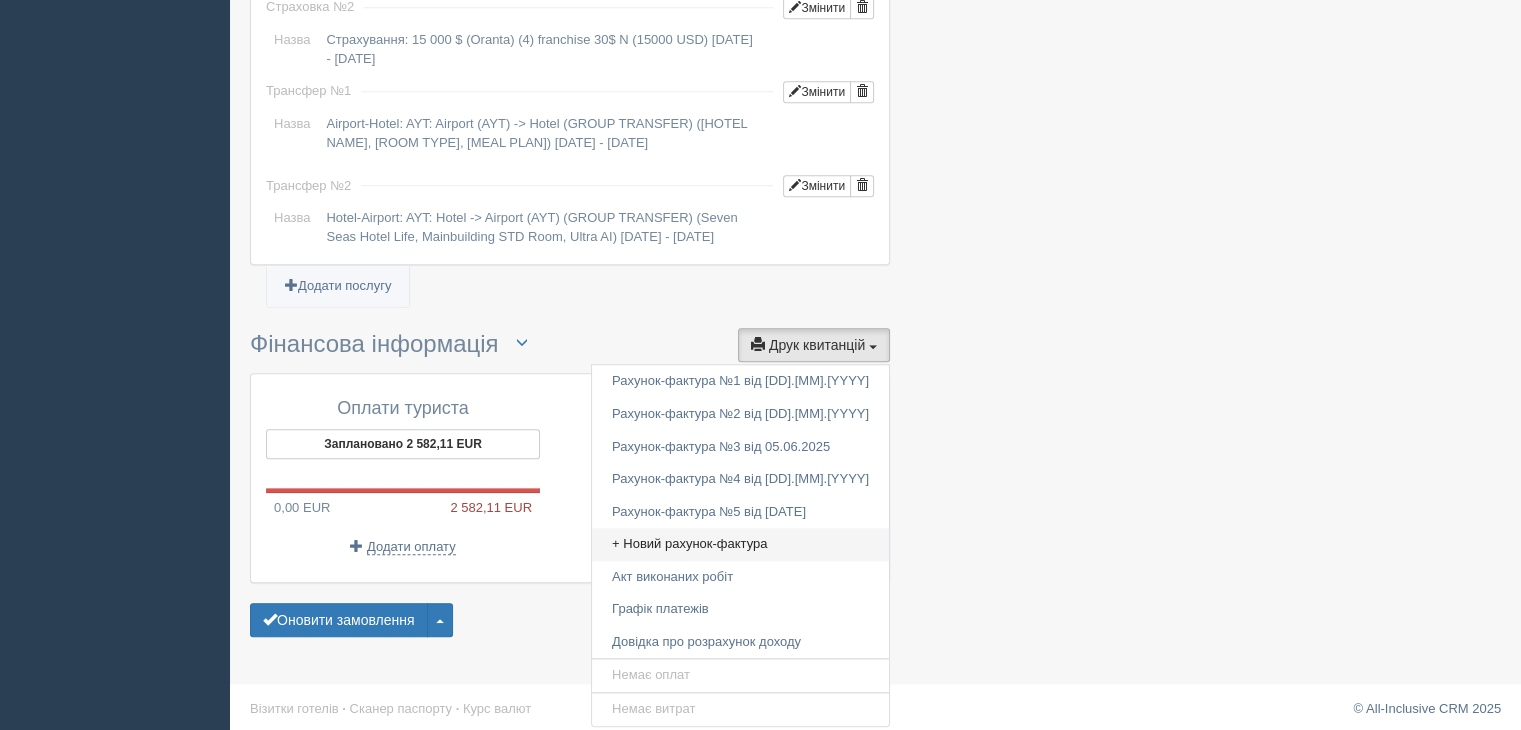 click on "+ Новий рахунок-фактура" at bounding box center [740, 544] 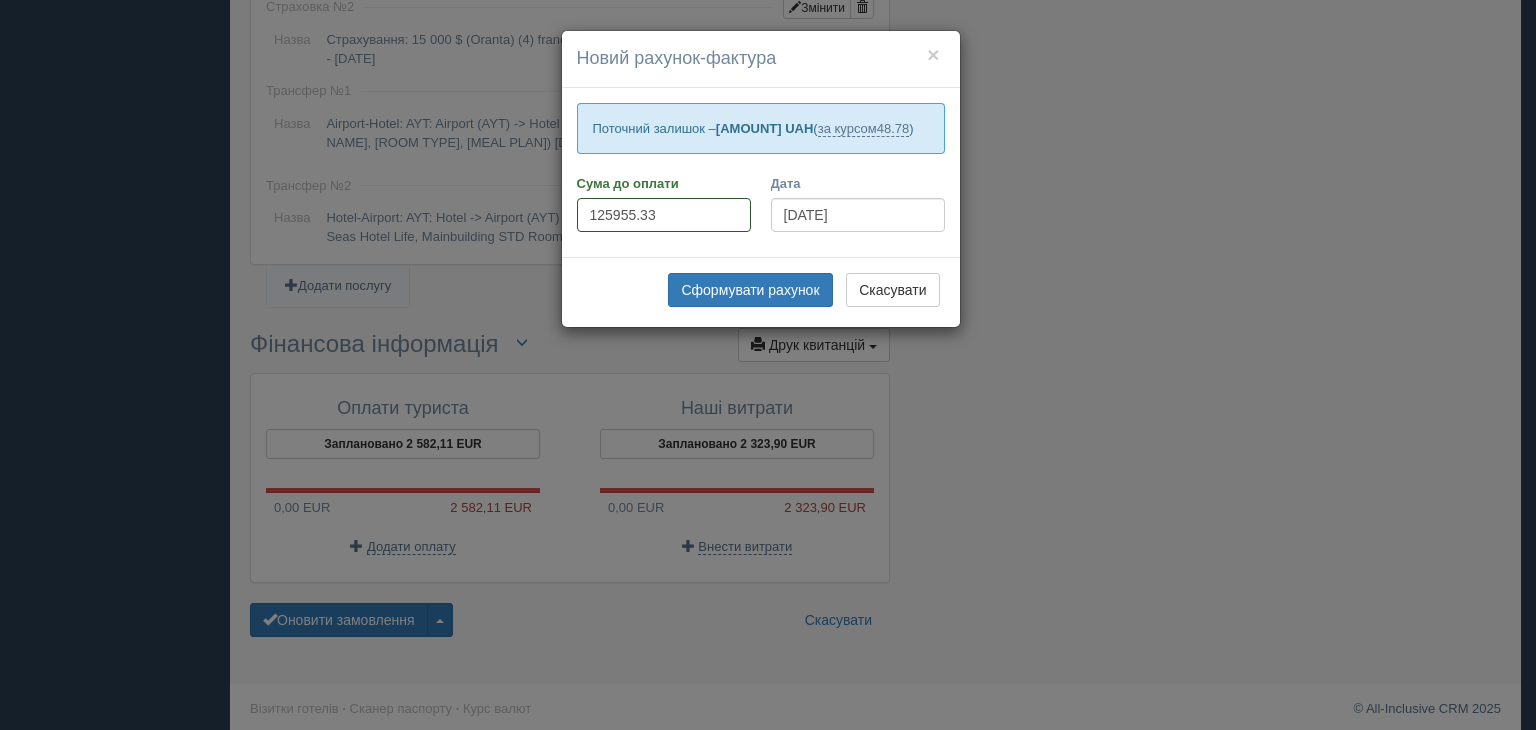 drag, startPoint x: 699, startPoint y: 215, endPoint x: 381, endPoint y: 215, distance: 318 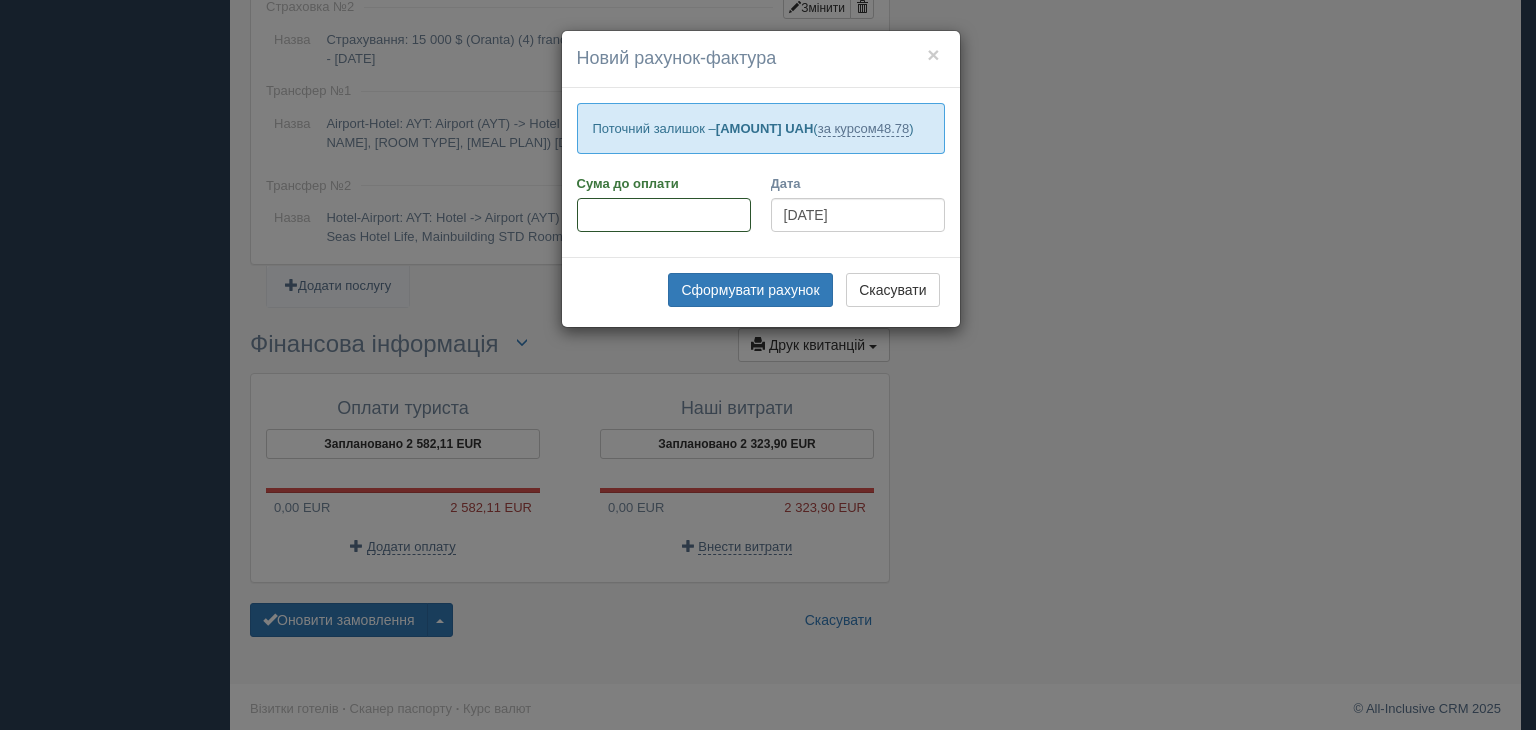 paste on "132299.07" 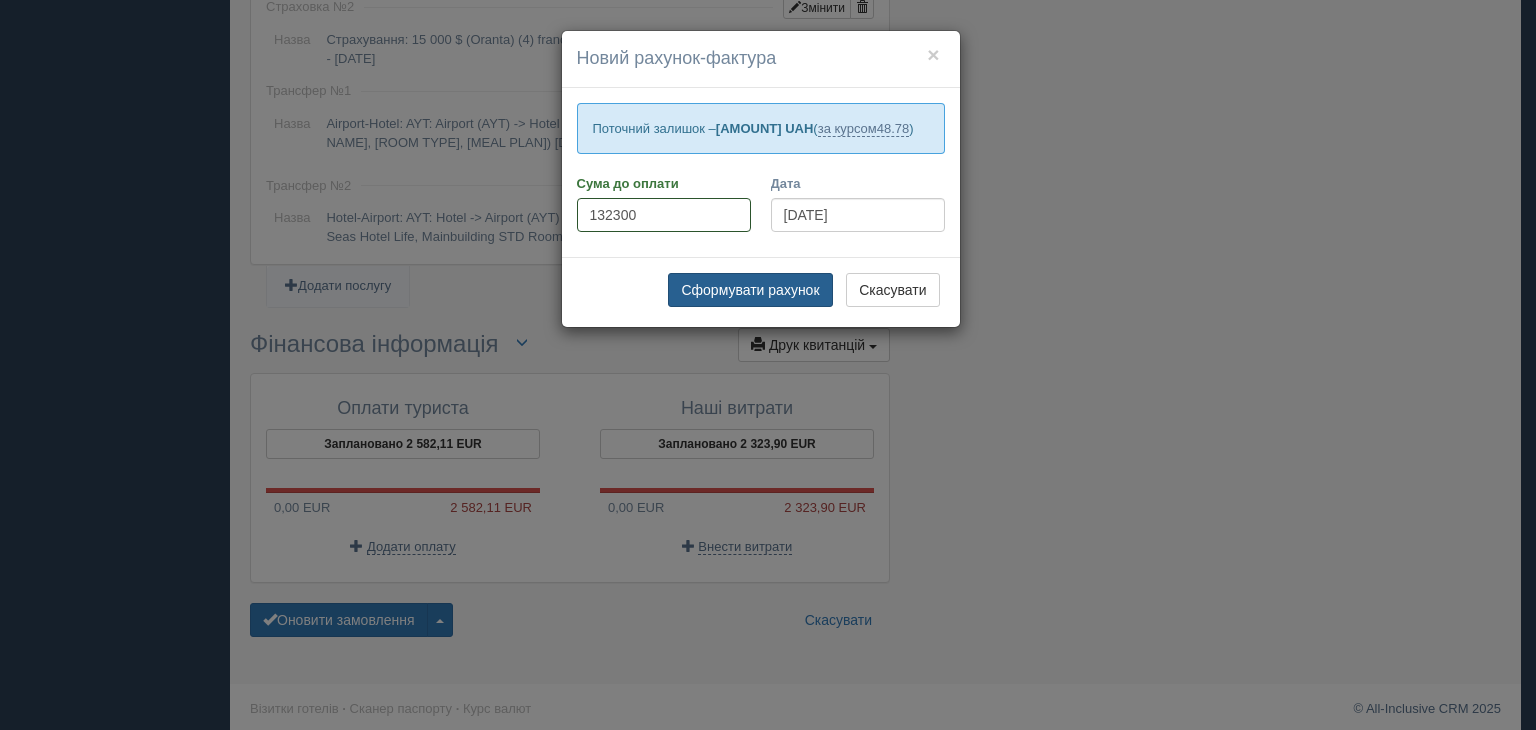 type on "132300" 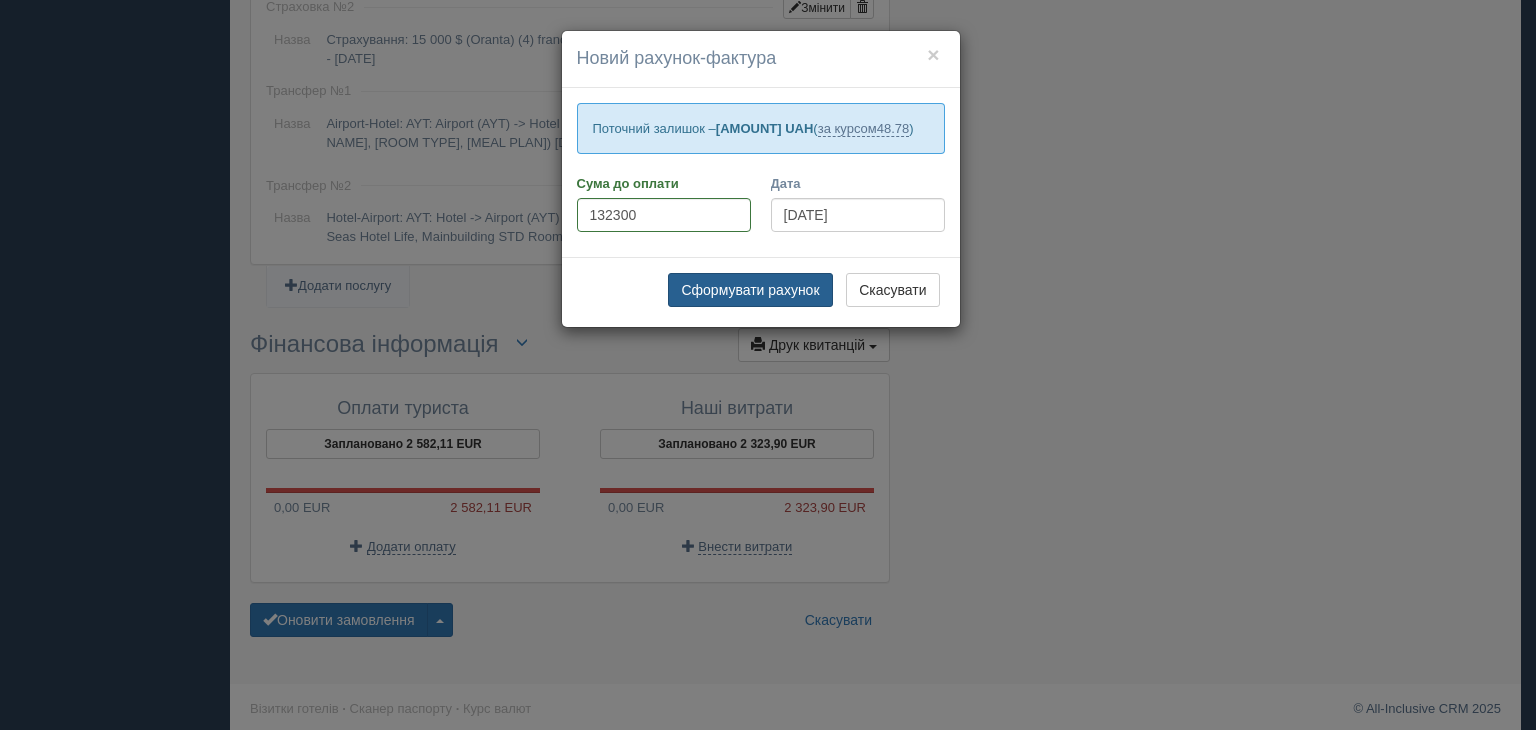click on "Сформувати рахунок" at bounding box center [750, 290] 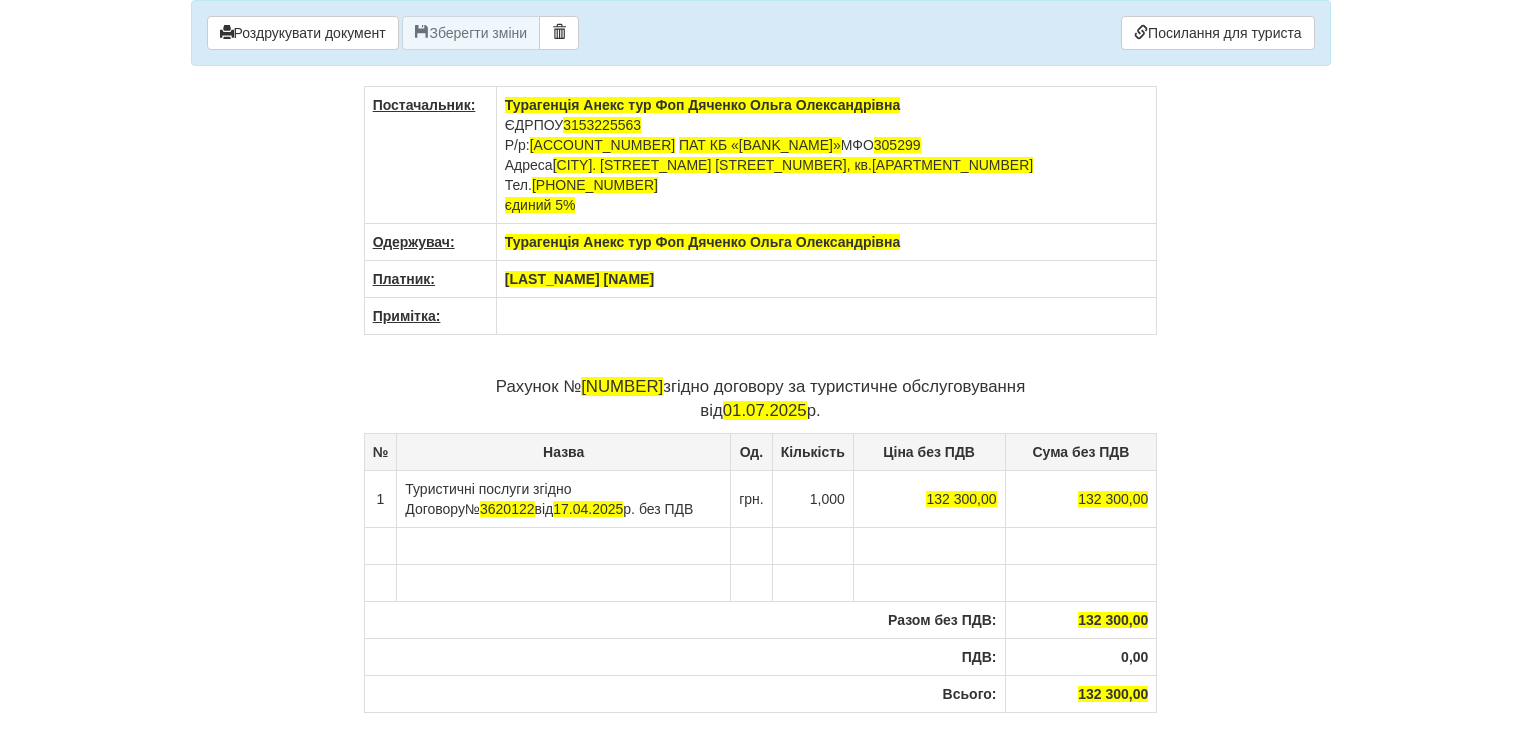 scroll, scrollTop: 0, scrollLeft: 0, axis: both 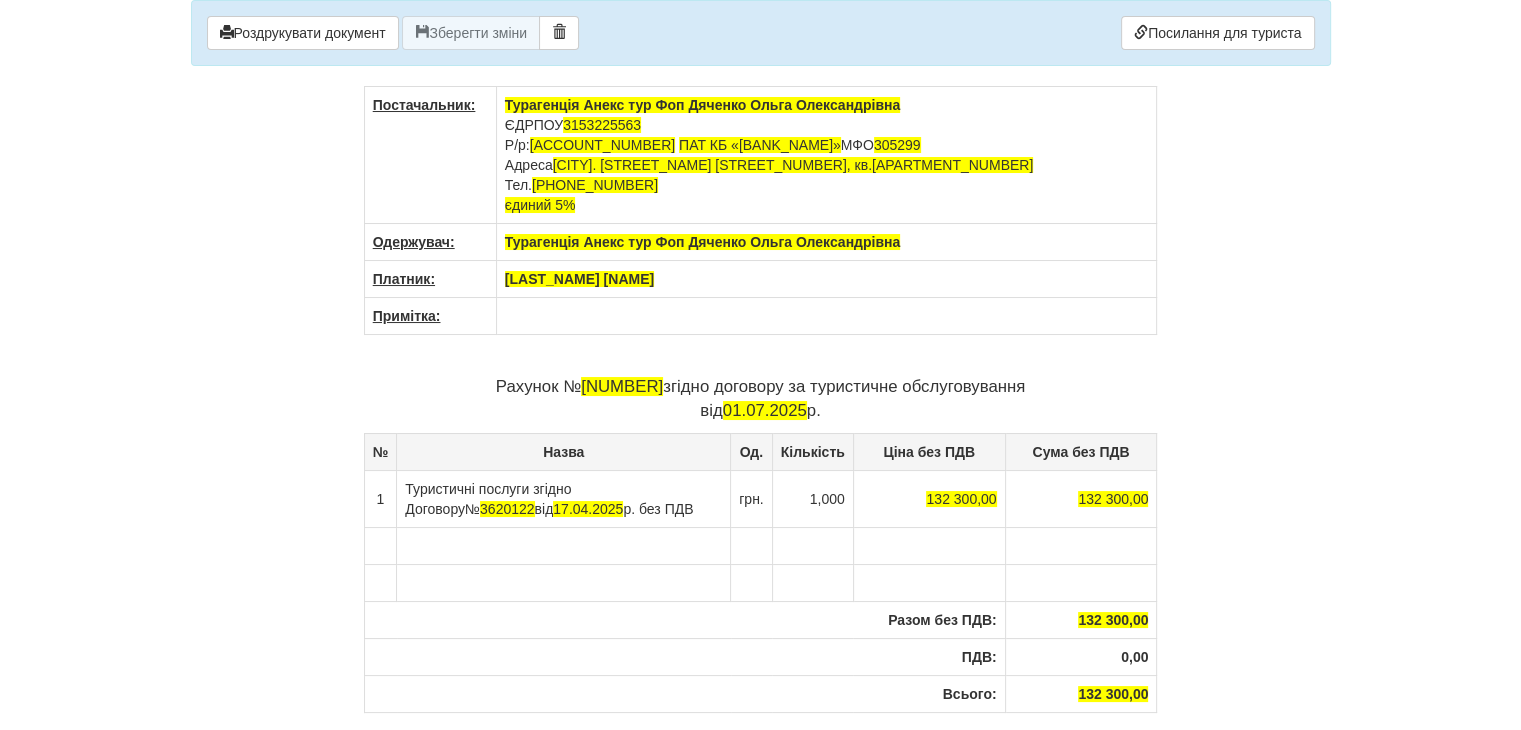 click on "Черниш Руслана" at bounding box center (826, 242) 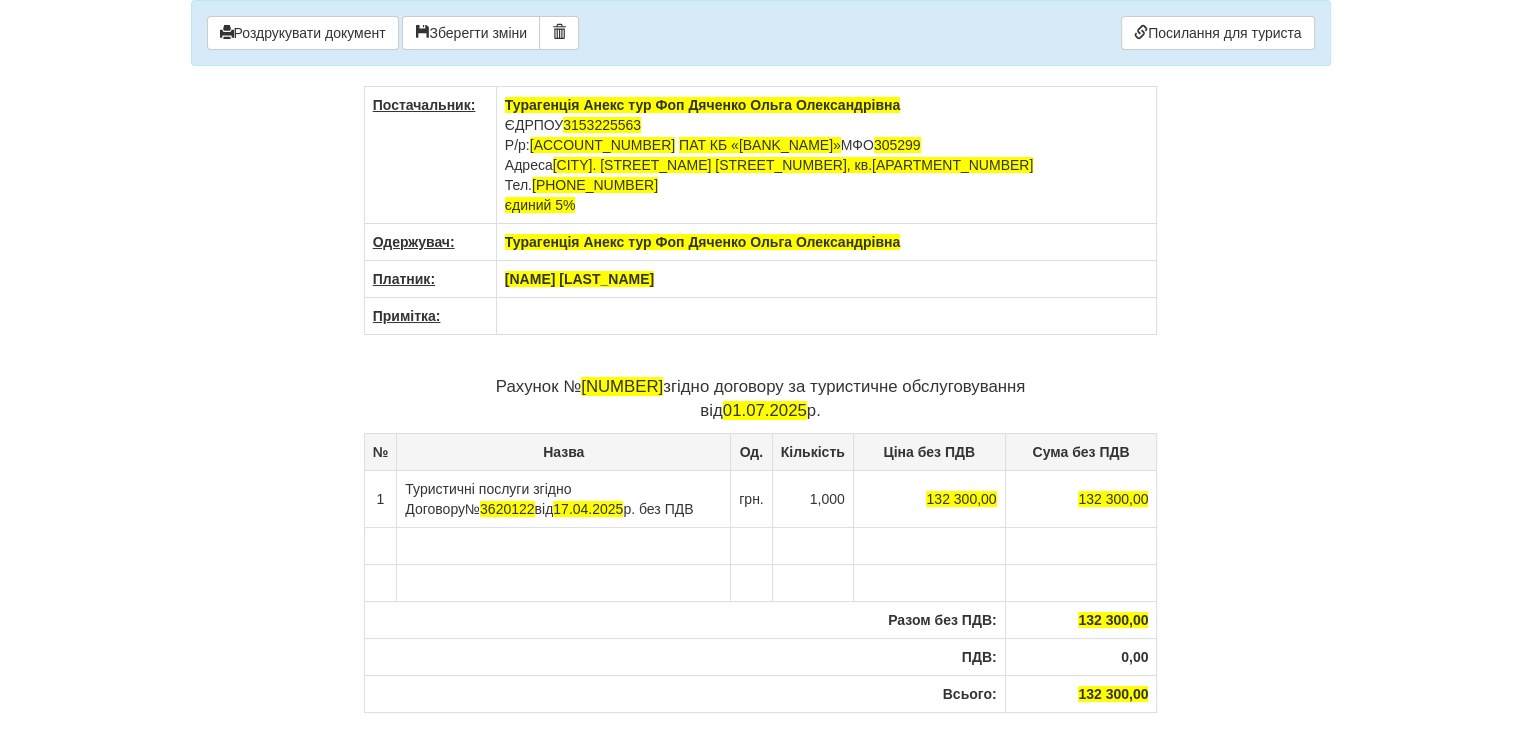 click on "Колесник Даря" at bounding box center [826, 242] 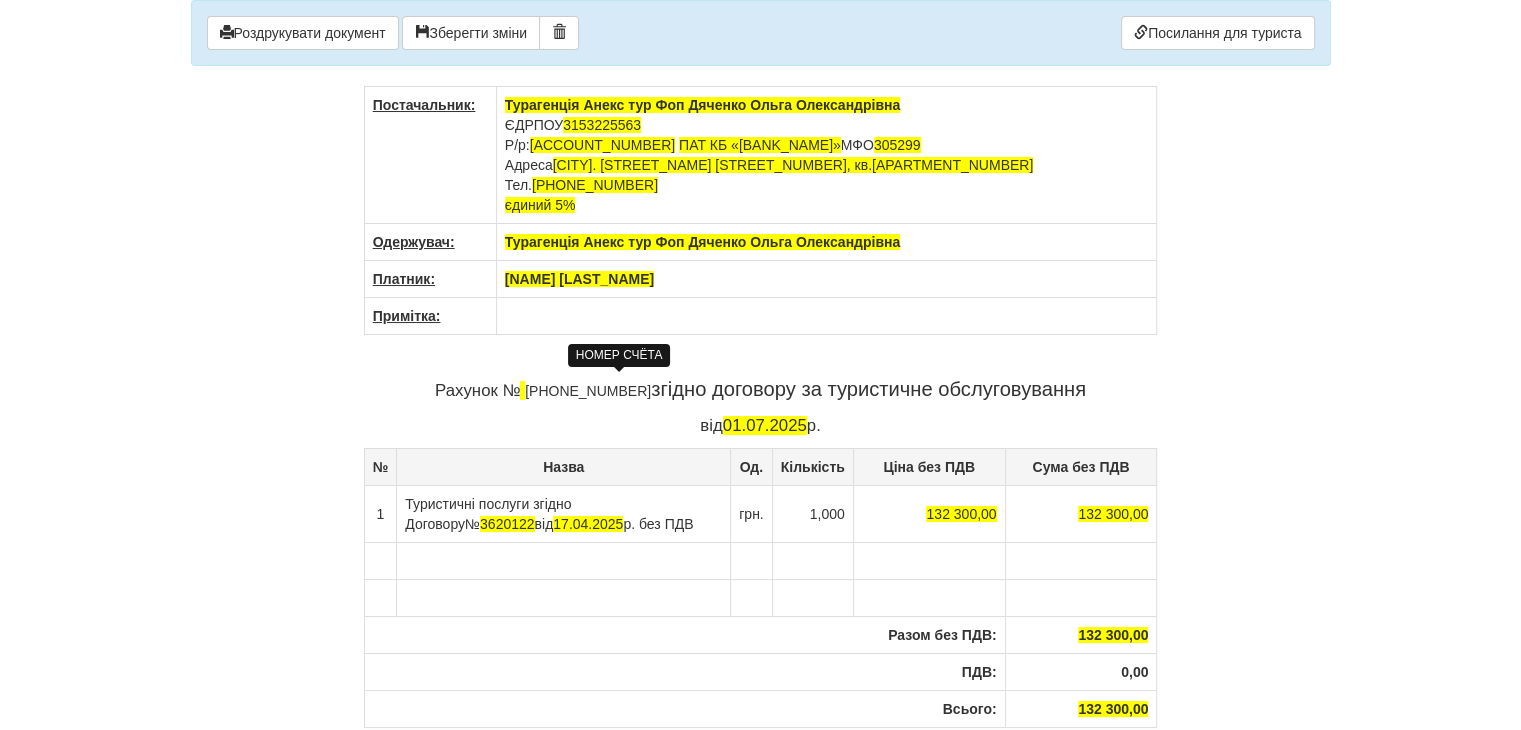 click on "372 8439" at bounding box center [588, 391] 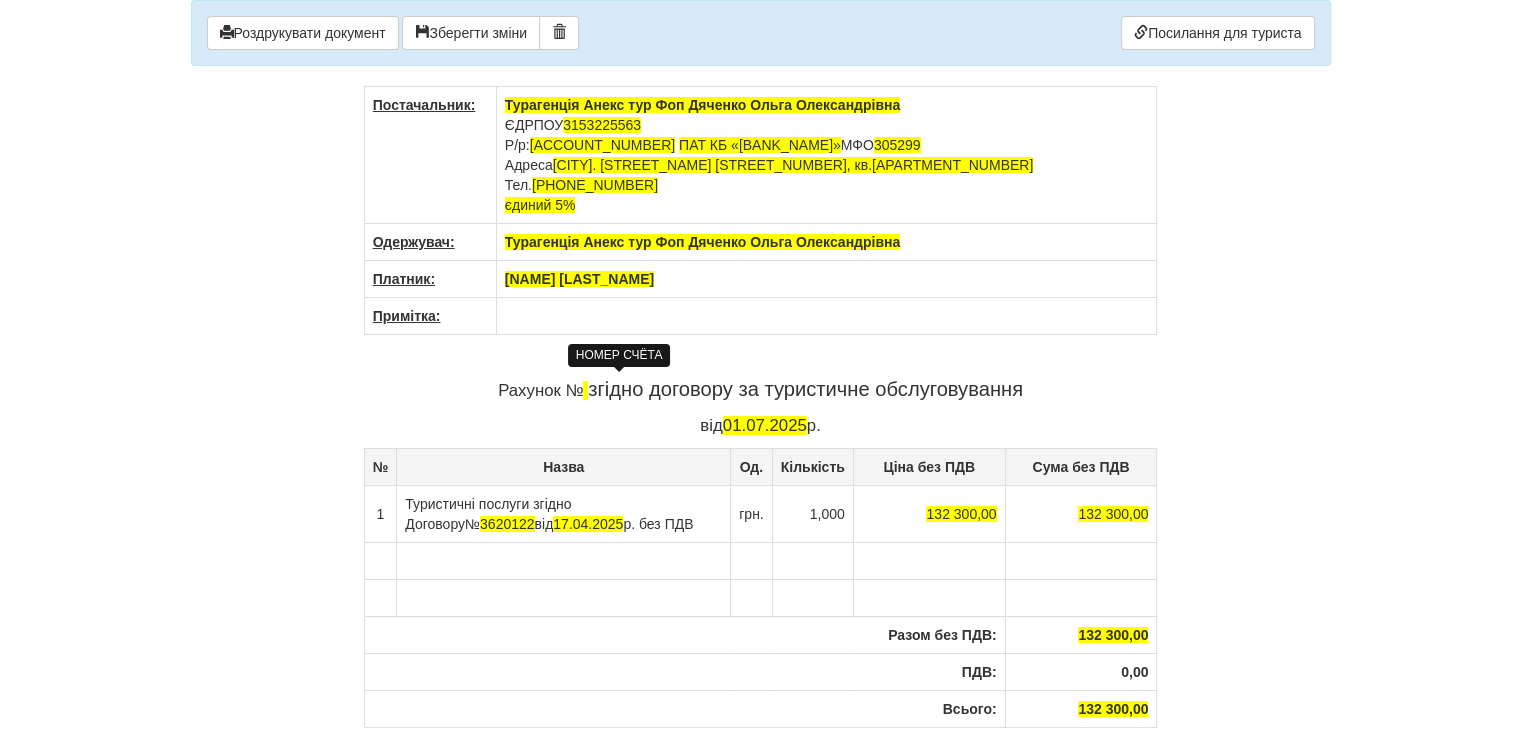 click on "Рахунок №    згідно договору за туристичне обслуговування" at bounding box center (761, 389) 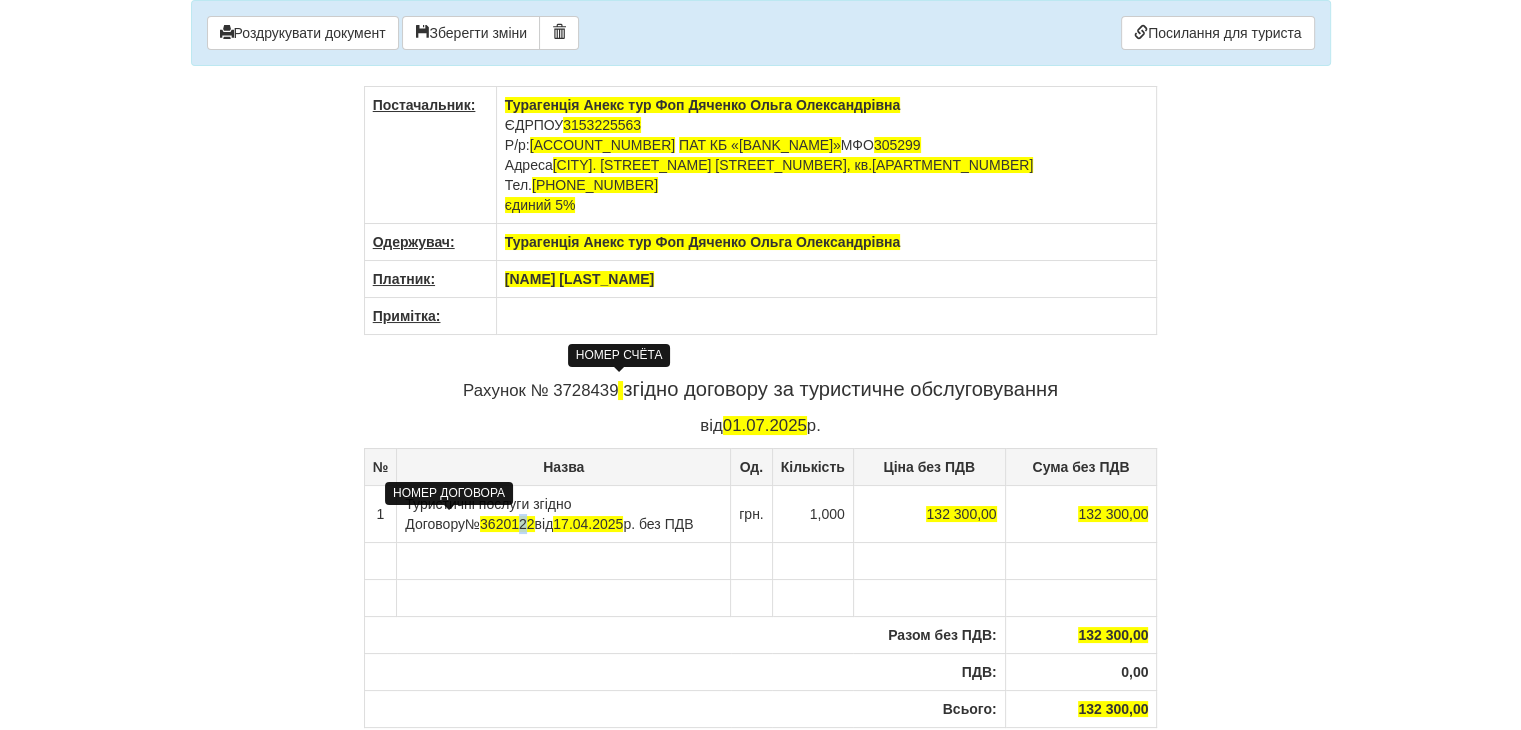 click on "3620122" at bounding box center [507, 524] 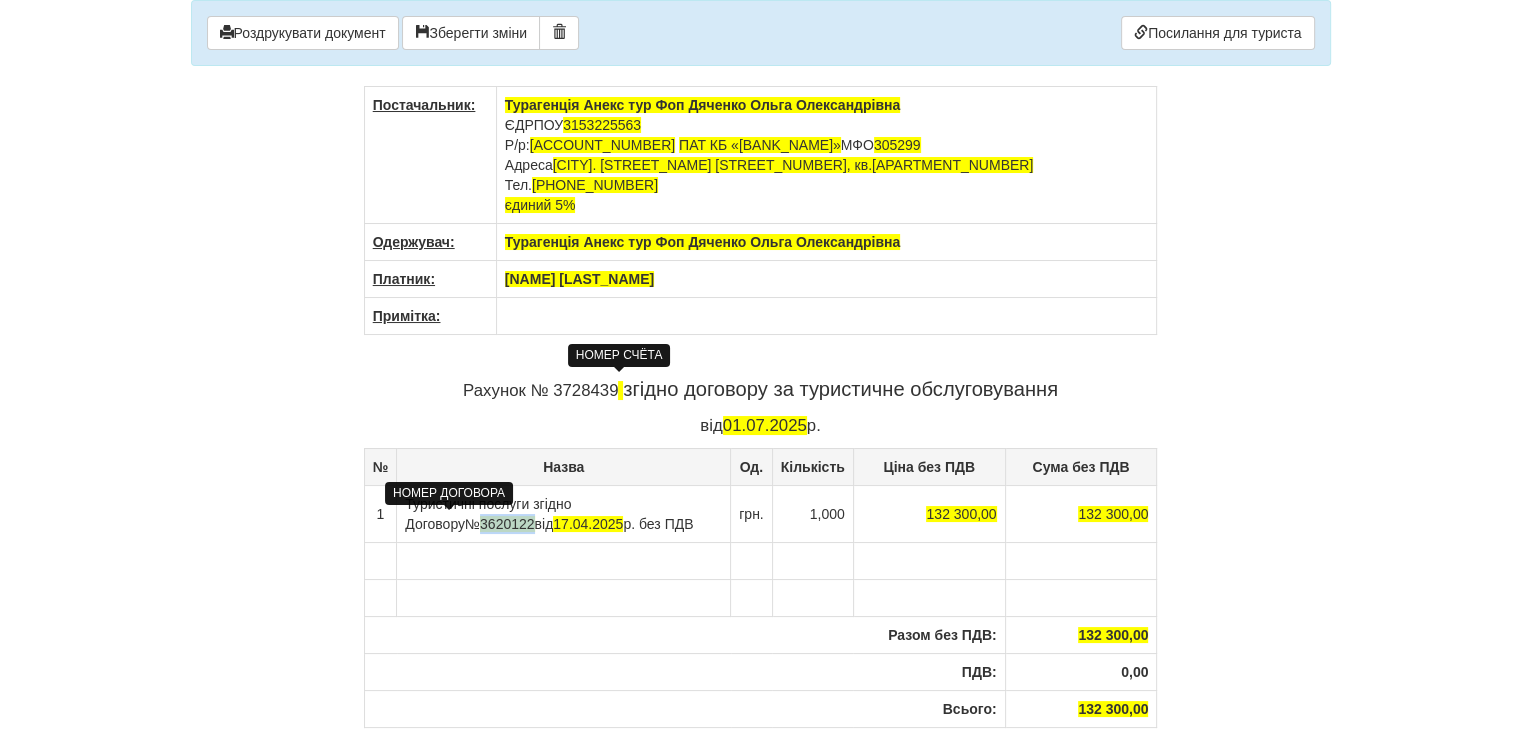 drag, startPoint x: 476, startPoint y: 521, endPoint x: 423, endPoint y: 523, distance: 53.037724 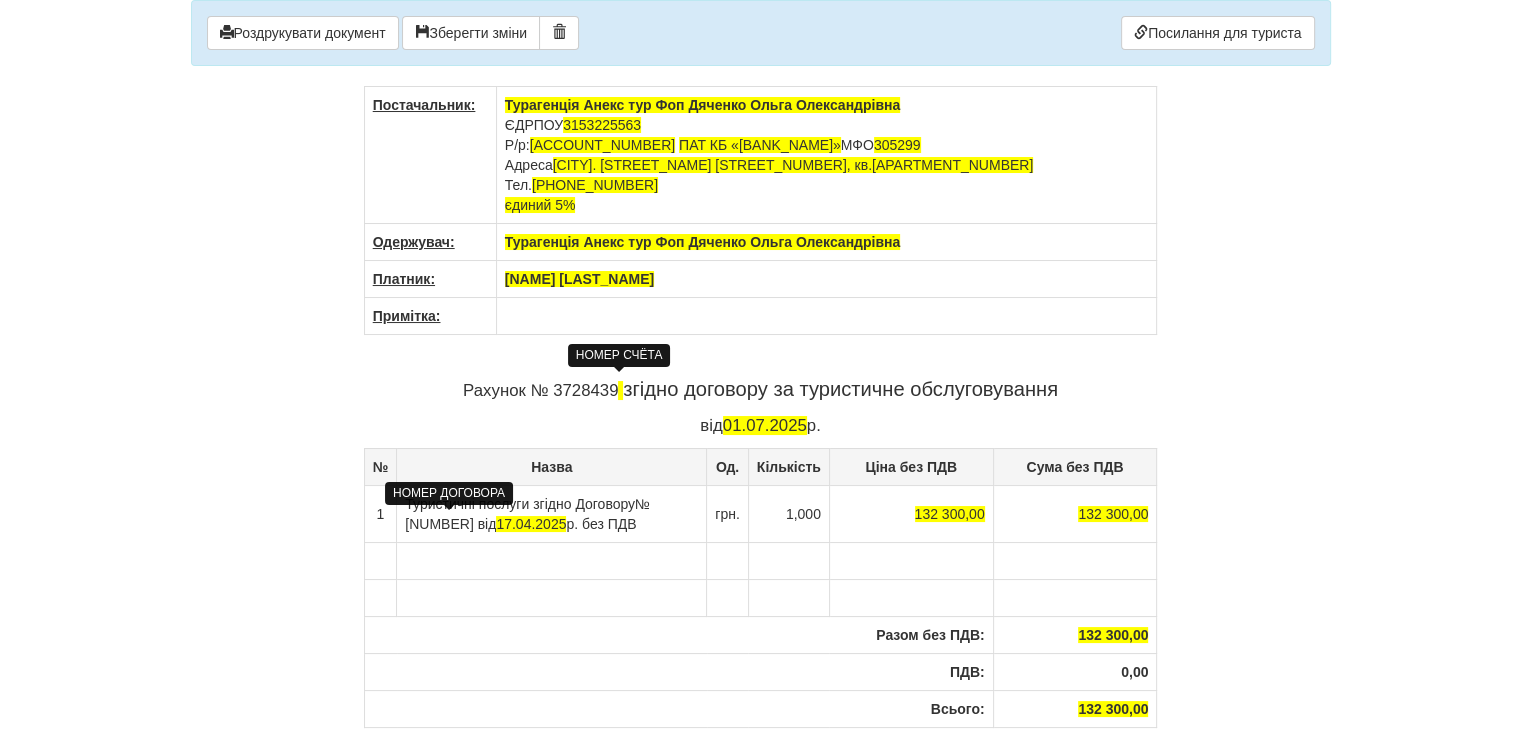 click on "Туристичні послуги згідно Договору  №   3728439від  17.04.2025  р. без ПДВ" at bounding box center [552, 513] 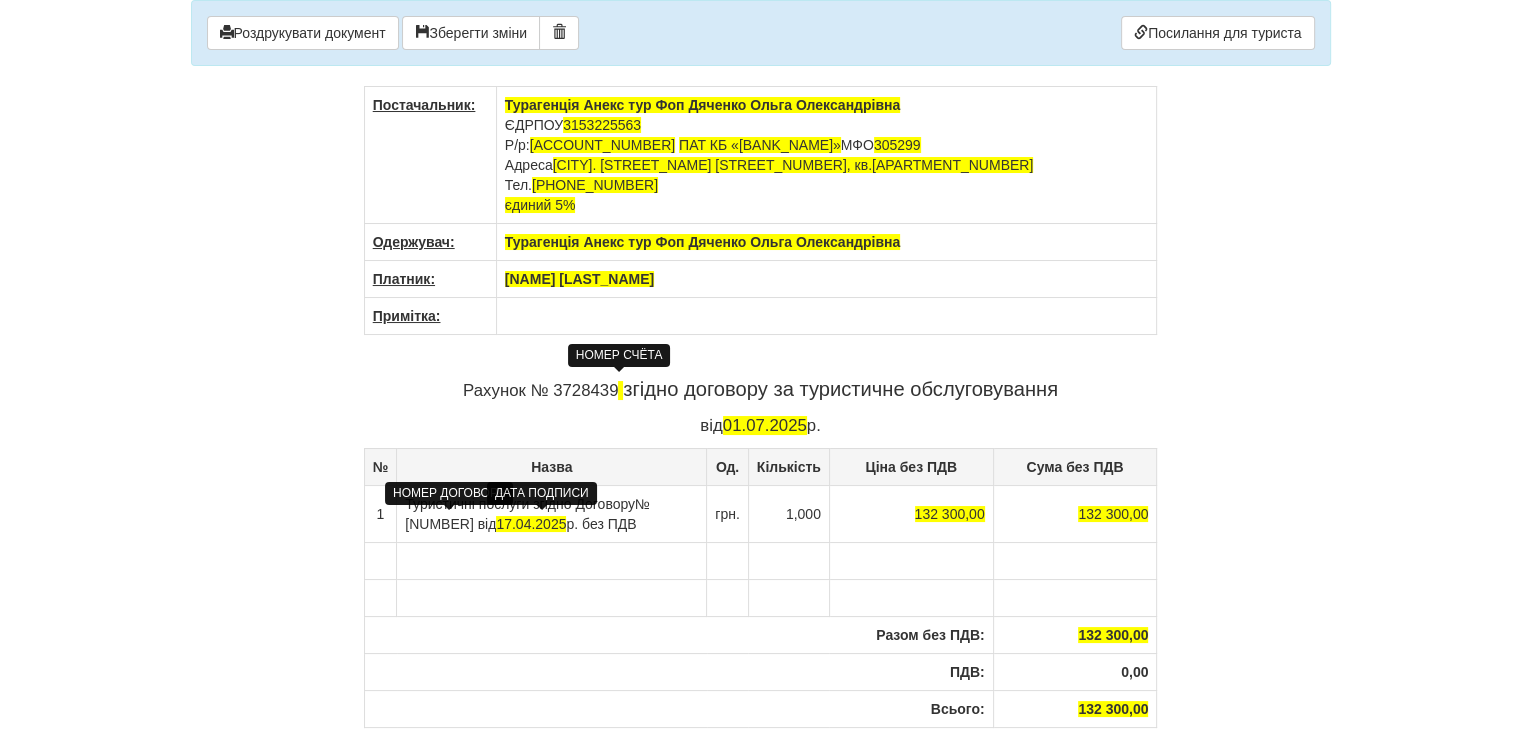 click on "[DATE]" at bounding box center [531, 524] 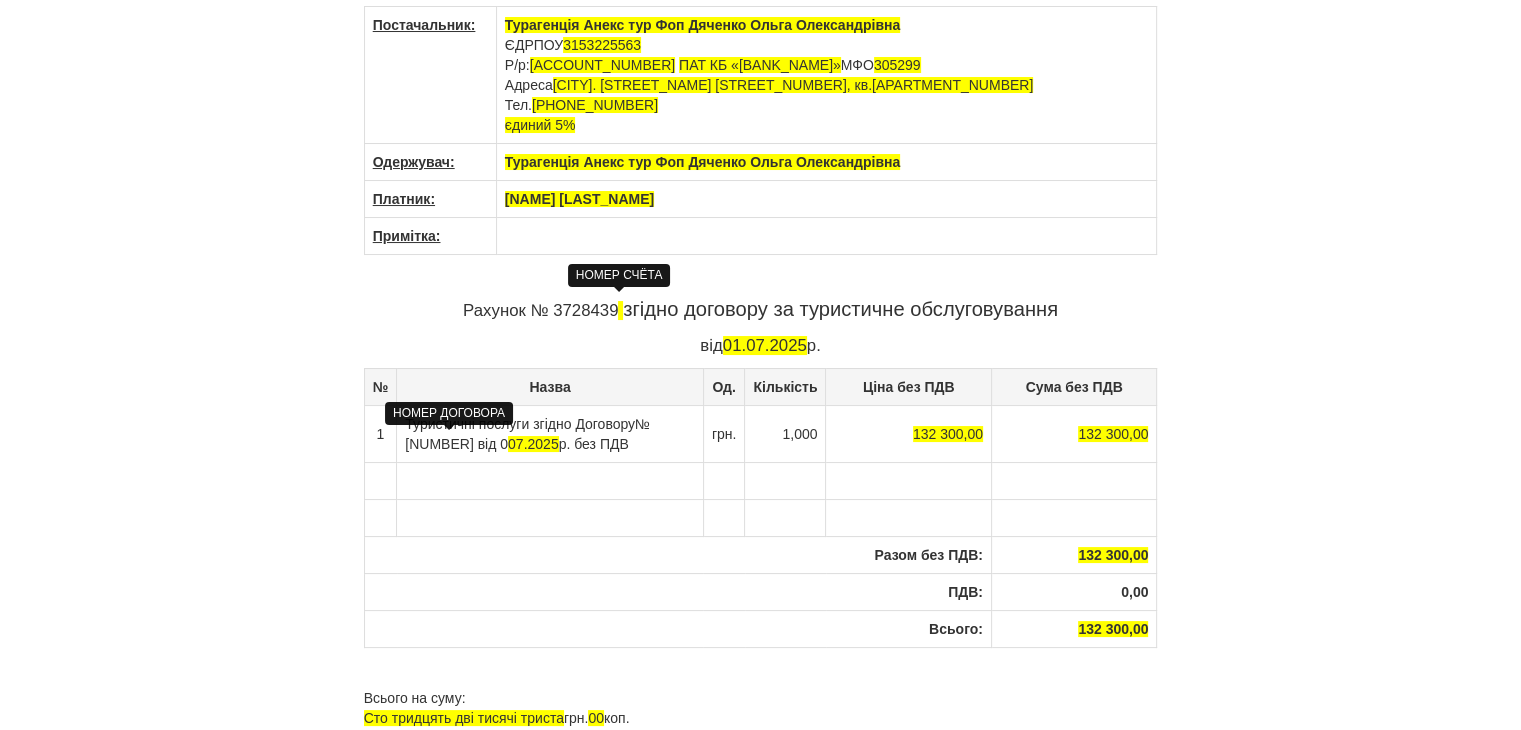 scroll, scrollTop: 191, scrollLeft: 0, axis: vertical 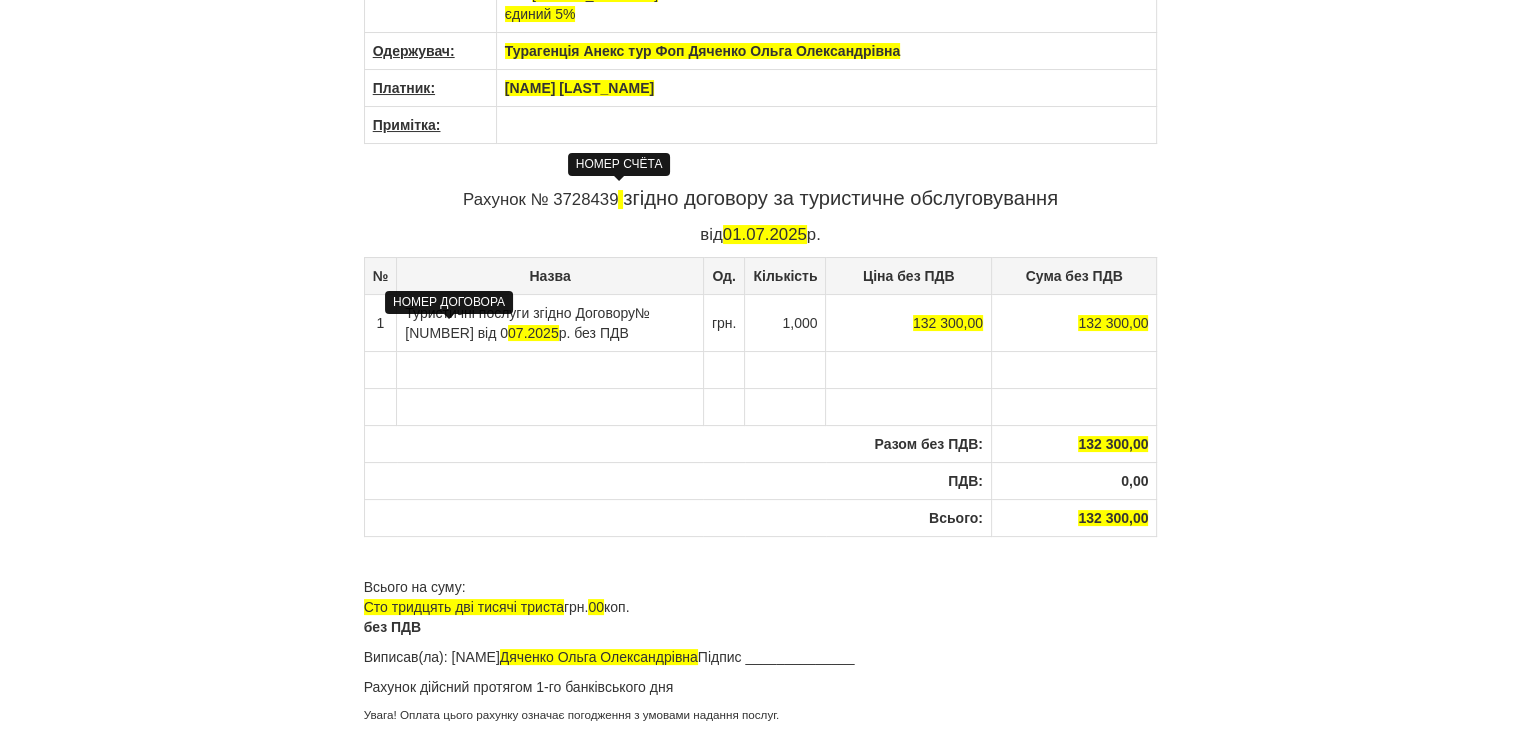 click on "×
Деякі поля не заповнено
Ми підсвітили  порожні поля  червоним кольором.                Ви можете відредагувати текст і внести відсутні дані прямо у цьому вікні.
Роздрукувати документ
Зберегти зміни
Посилання для туриста
Постачальник:
Турагенція Анекс тур Фоп Дяченко Ольга Олександрівна
ЄДРПОУ  3153225563" at bounding box center (761, 271) 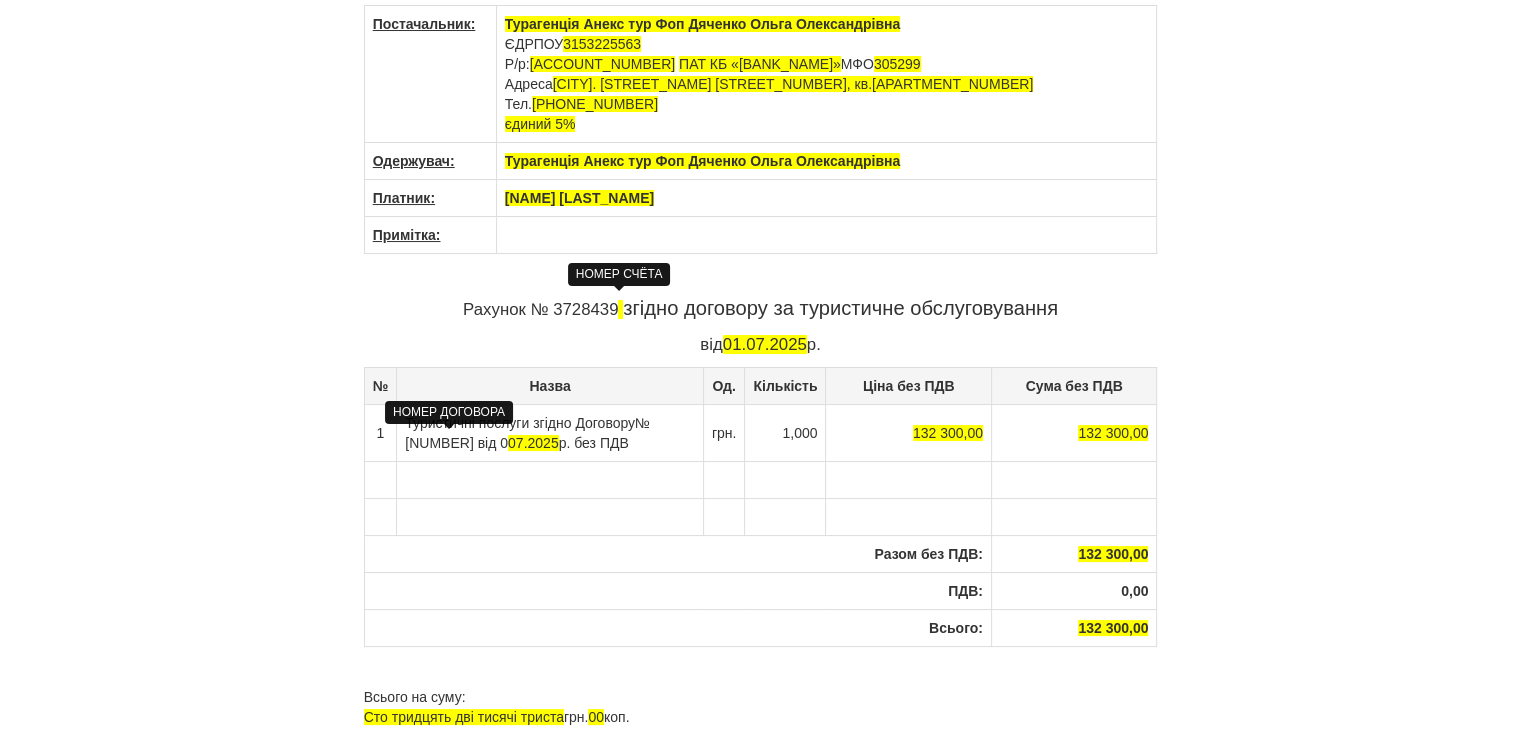 scroll, scrollTop: 0, scrollLeft: 0, axis: both 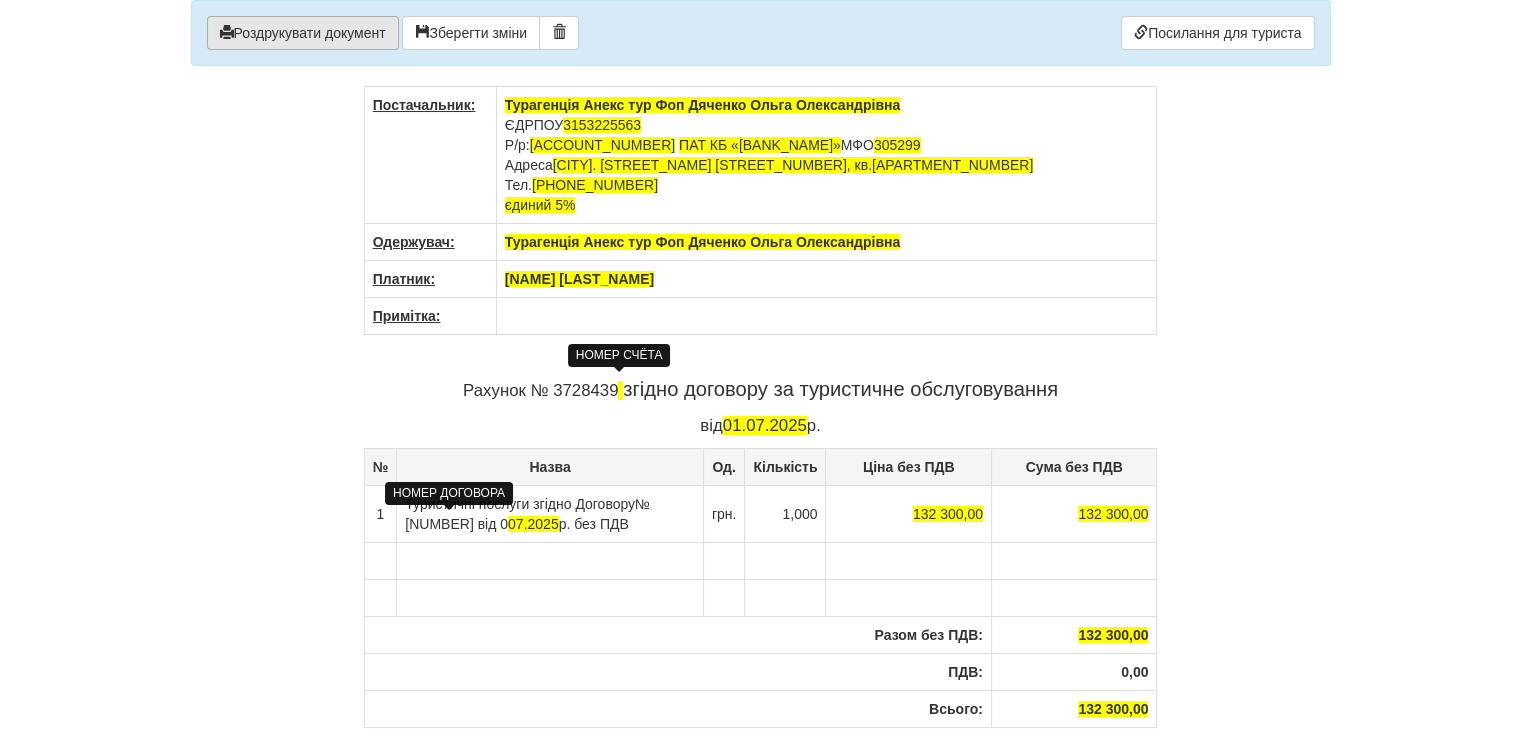 click on "Роздрукувати документ" at bounding box center [303, 33] 